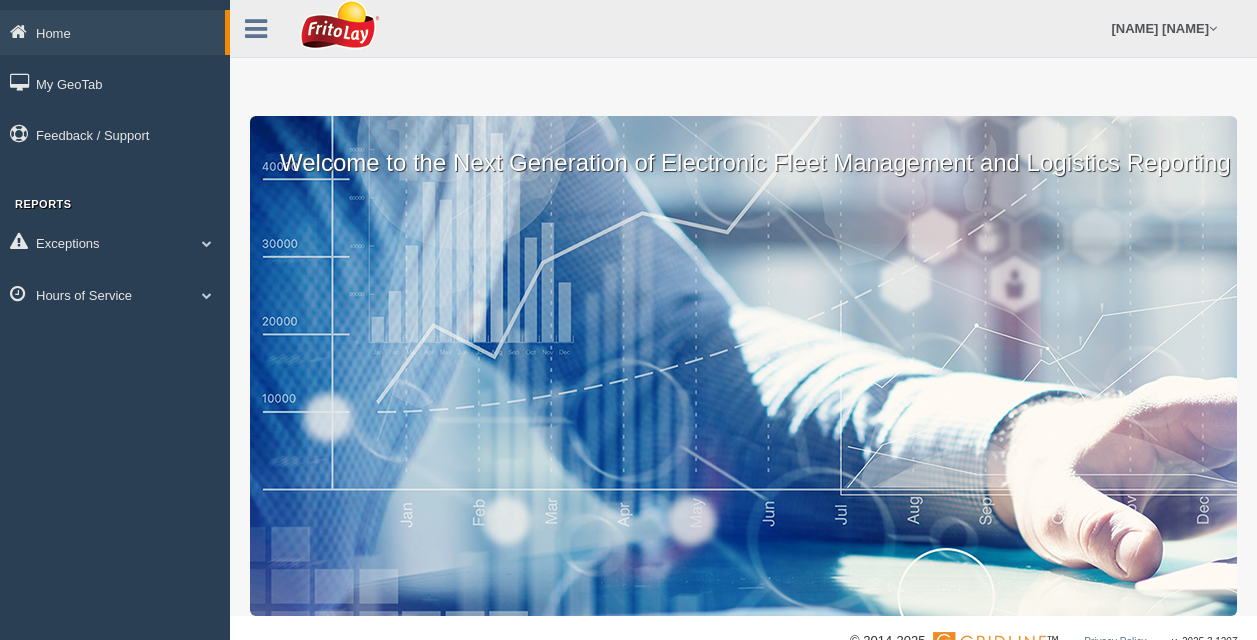 scroll, scrollTop: 0, scrollLeft: 0, axis: both 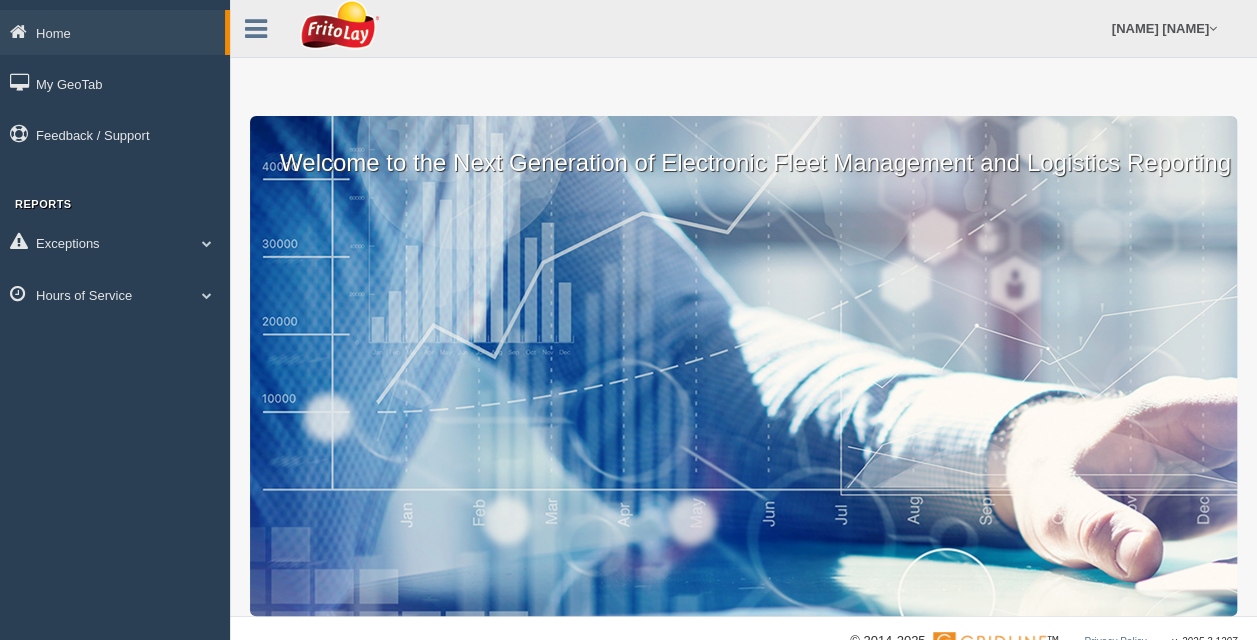 click on "Exceptions" at bounding box center (112, 32) 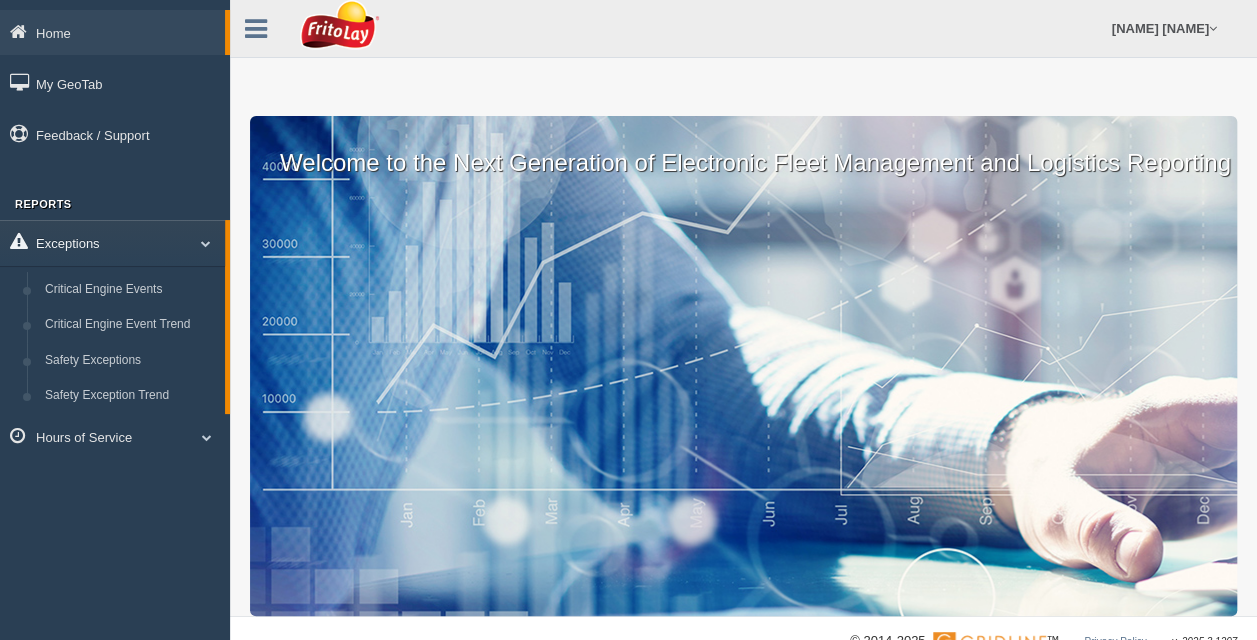 click on "Hours of Service" at bounding box center (112, 32) 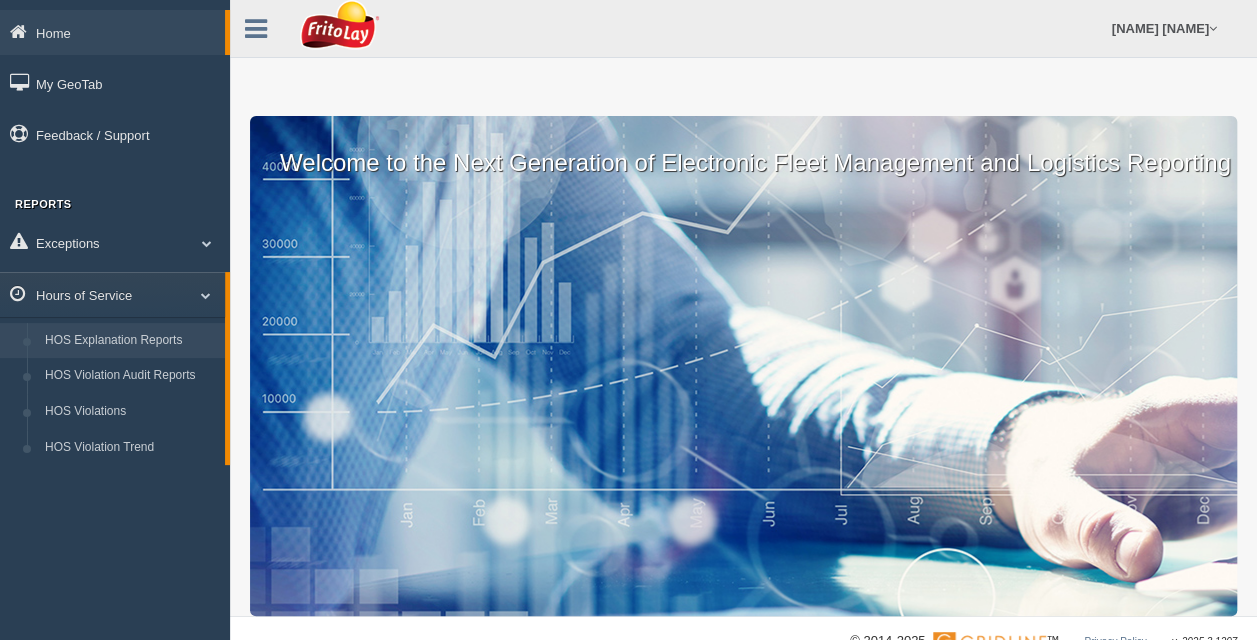 click on "HOS Explanation Reports" at bounding box center [130, 341] 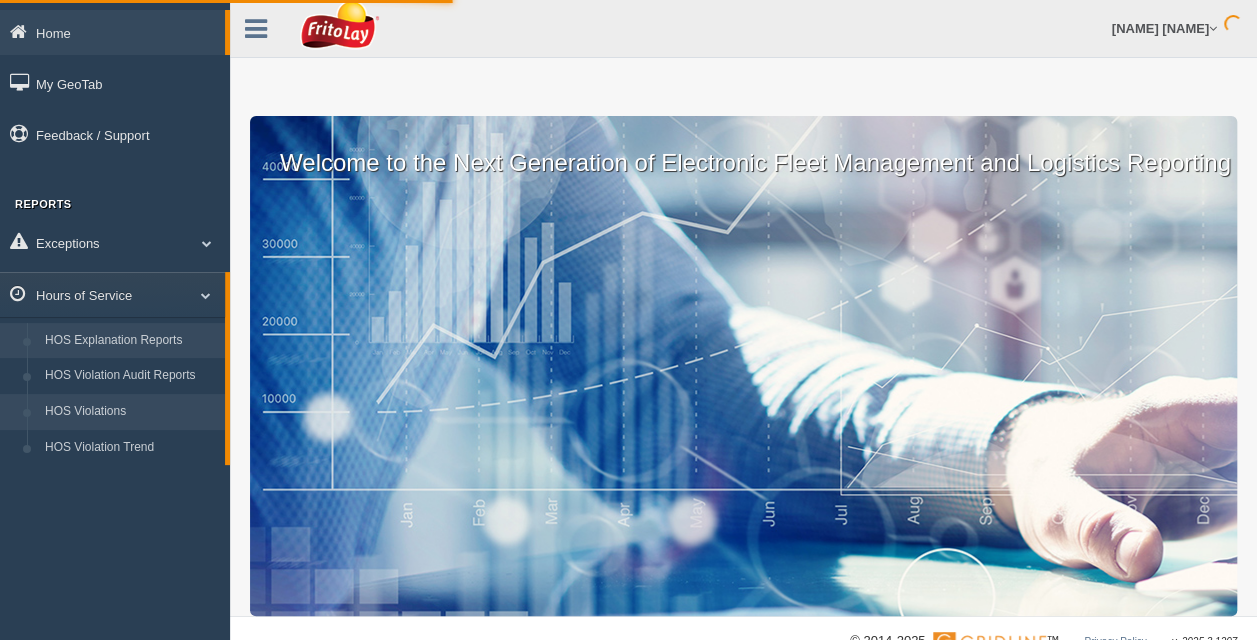click on "HOS Violations" at bounding box center [130, 412] 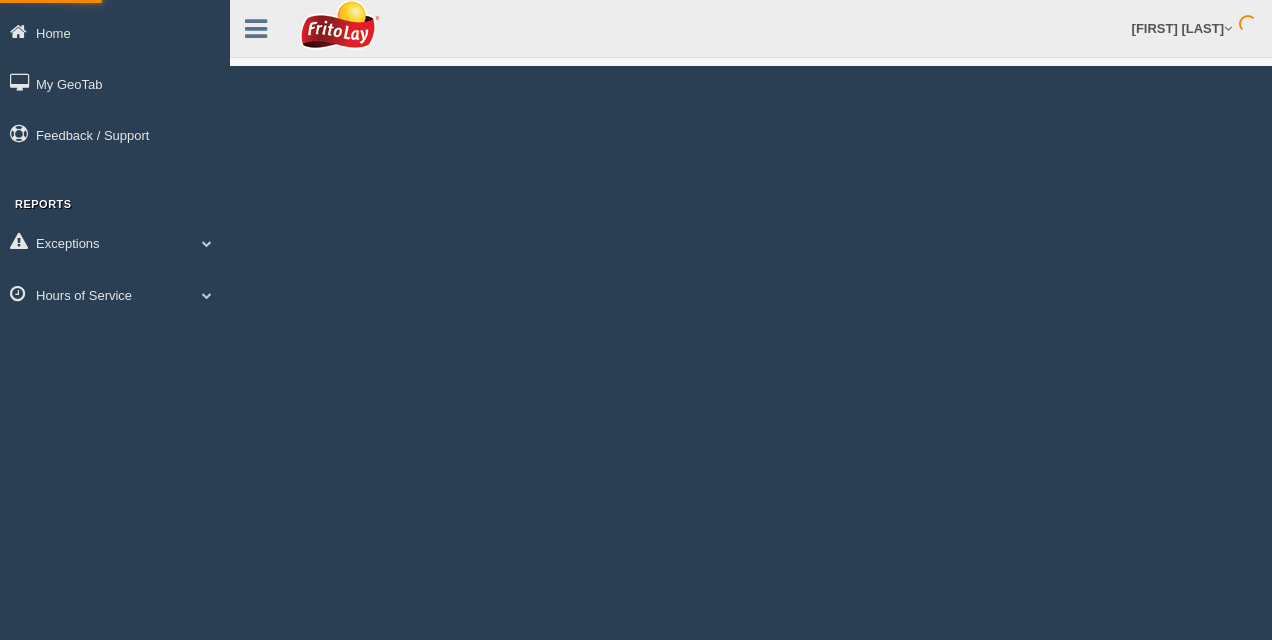 scroll, scrollTop: 0, scrollLeft: 0, axis: both 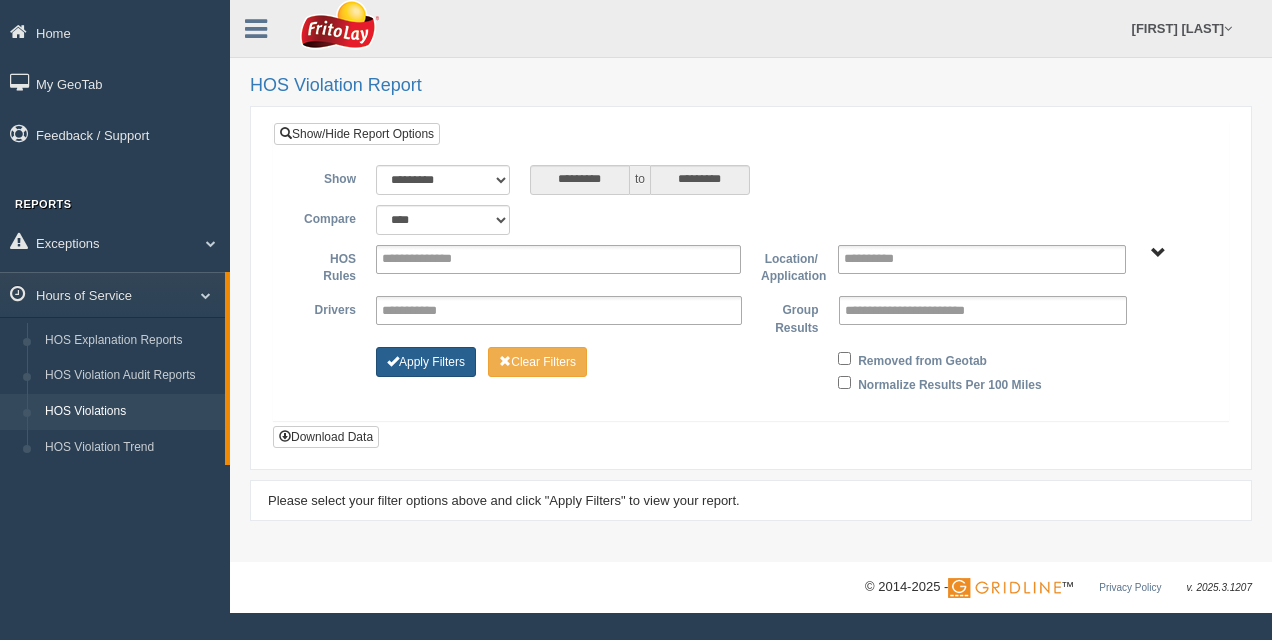 click on "Apply Filters" at bounding box center (426, 362) 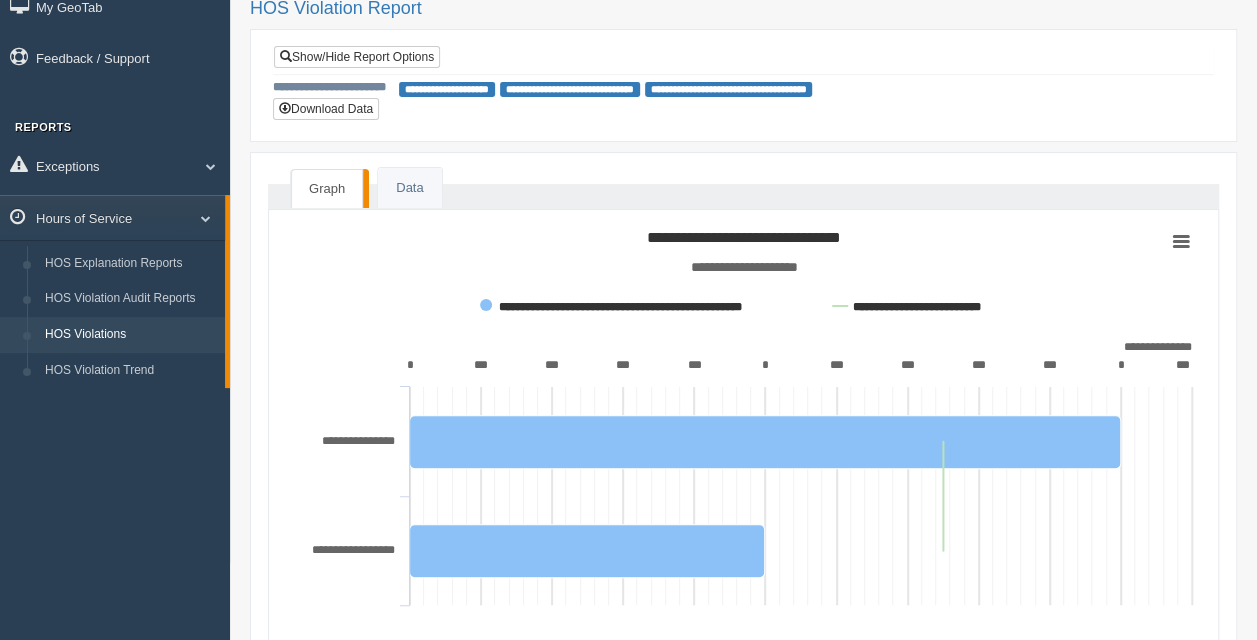 scroll, scrollTop: 188, scrollLeft: 0, axis: vertical 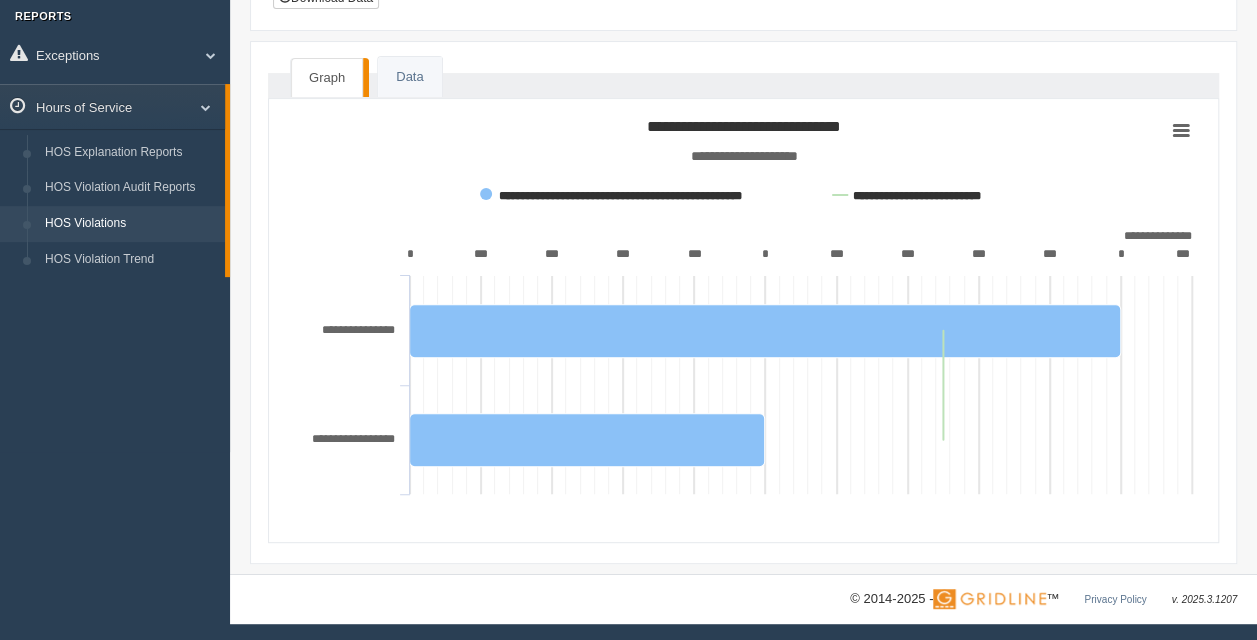 click at bounding box center [587, 439] 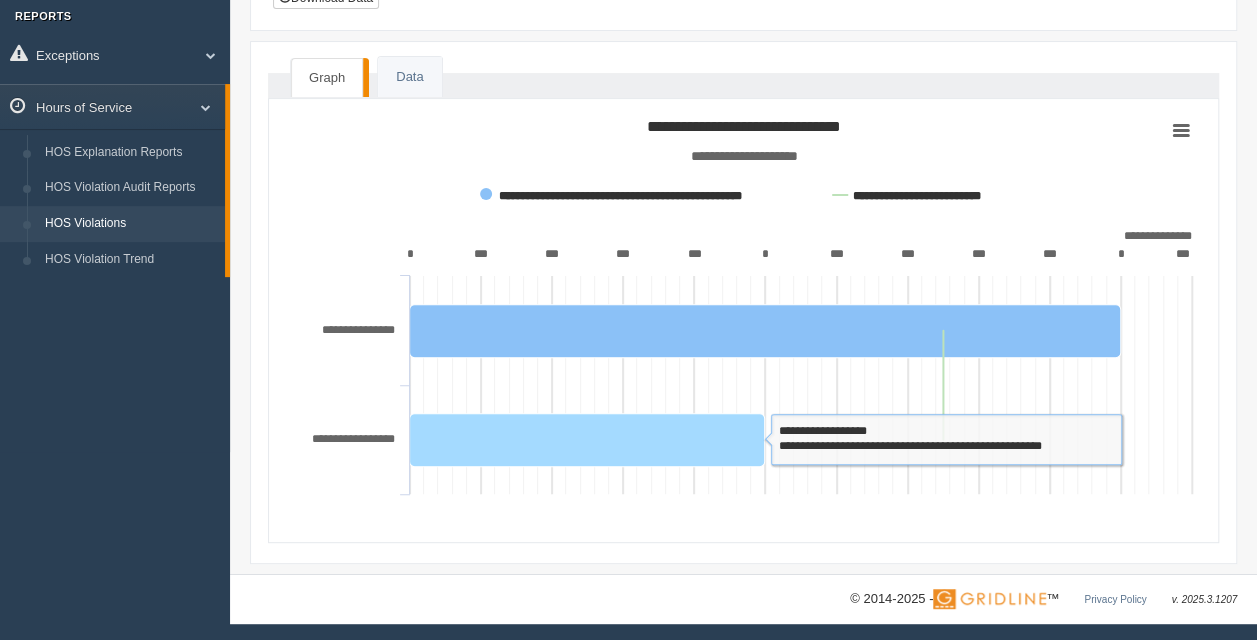 click at bounding box center (765, 330) 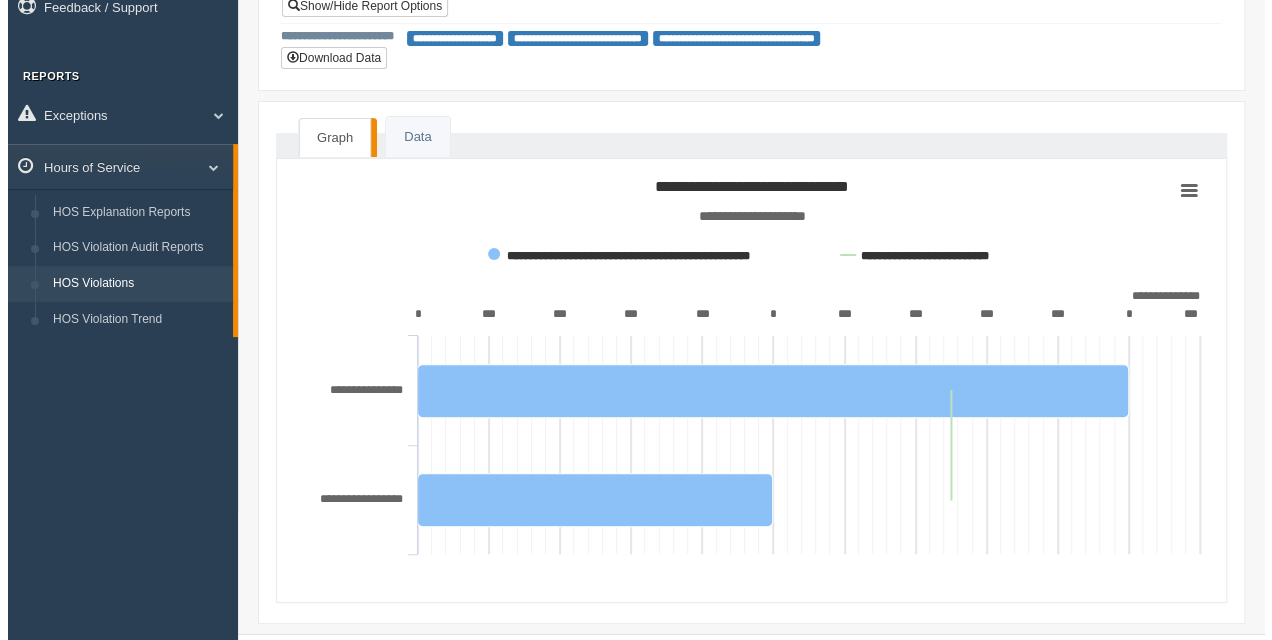 scroll, scrollTop: 0, scrollLeft: 0, axis: both 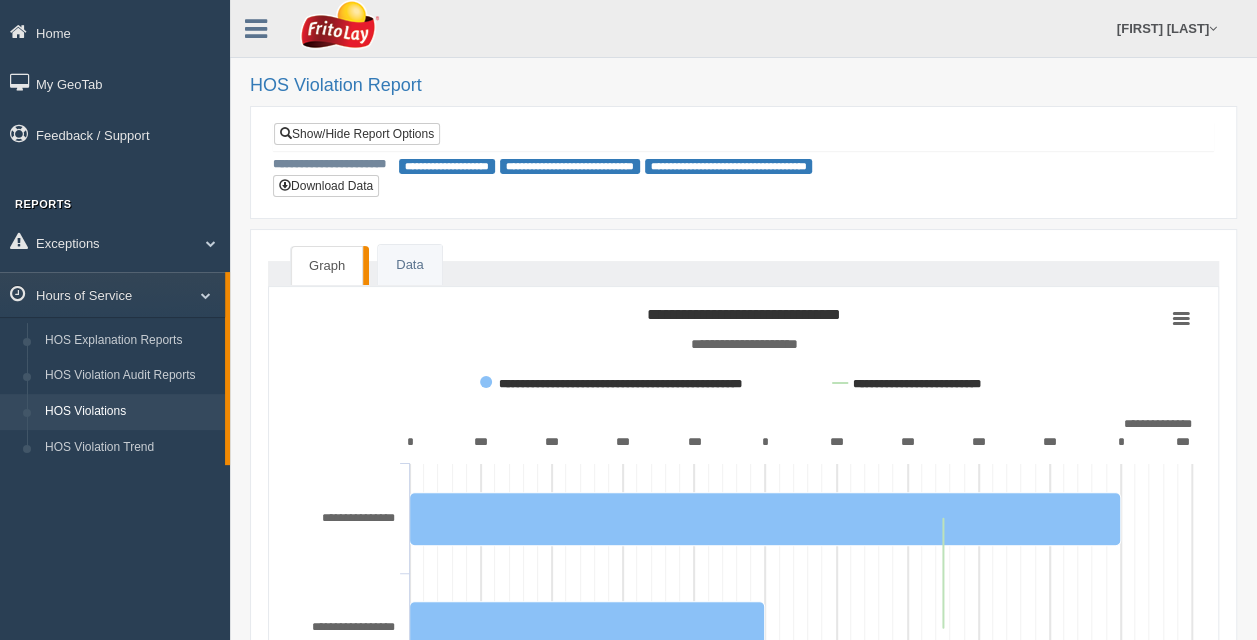 click at bounding box center [765, 518] 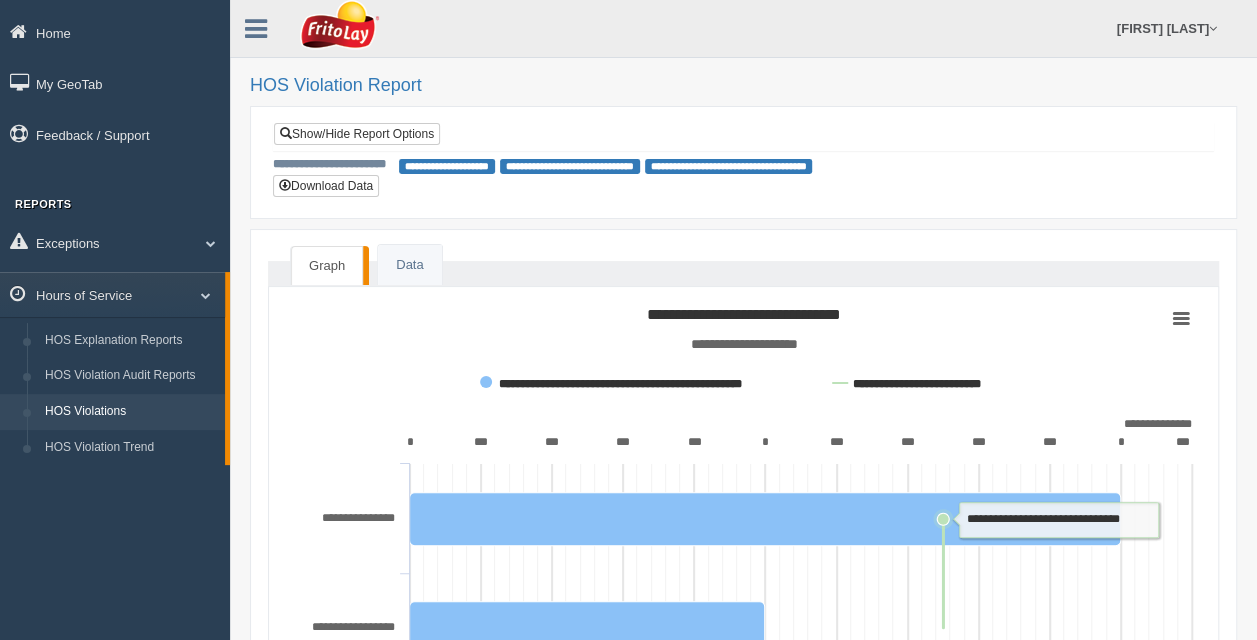 click at bounding box center [765, 518] 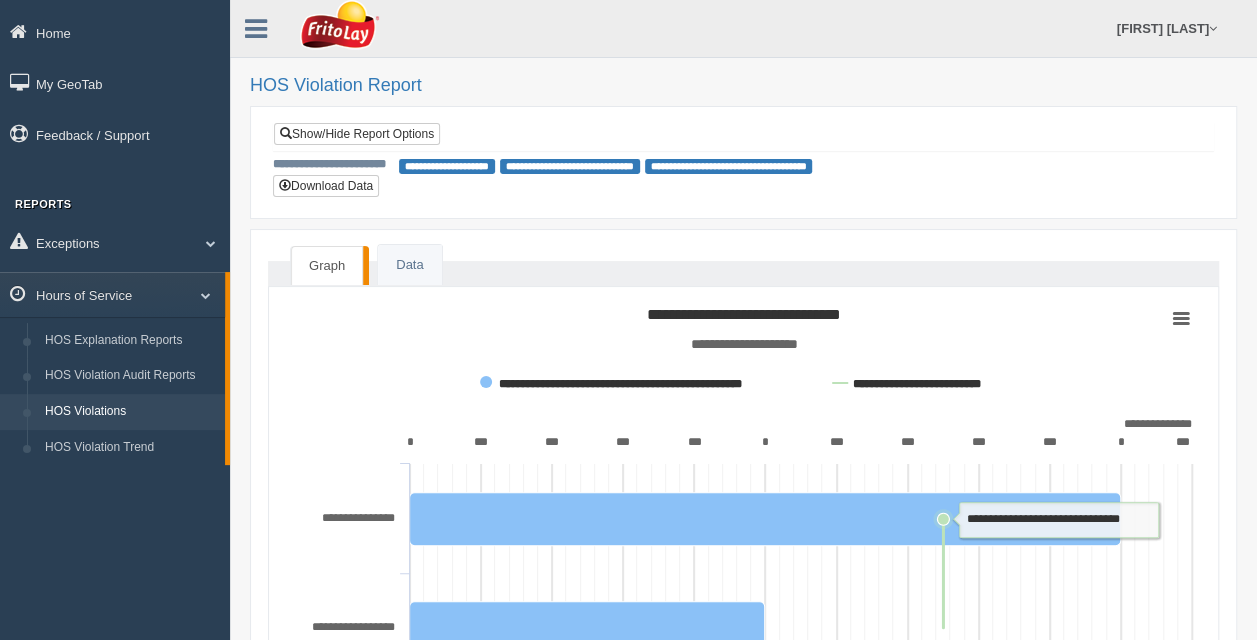 click at bounding box center (765, 518) 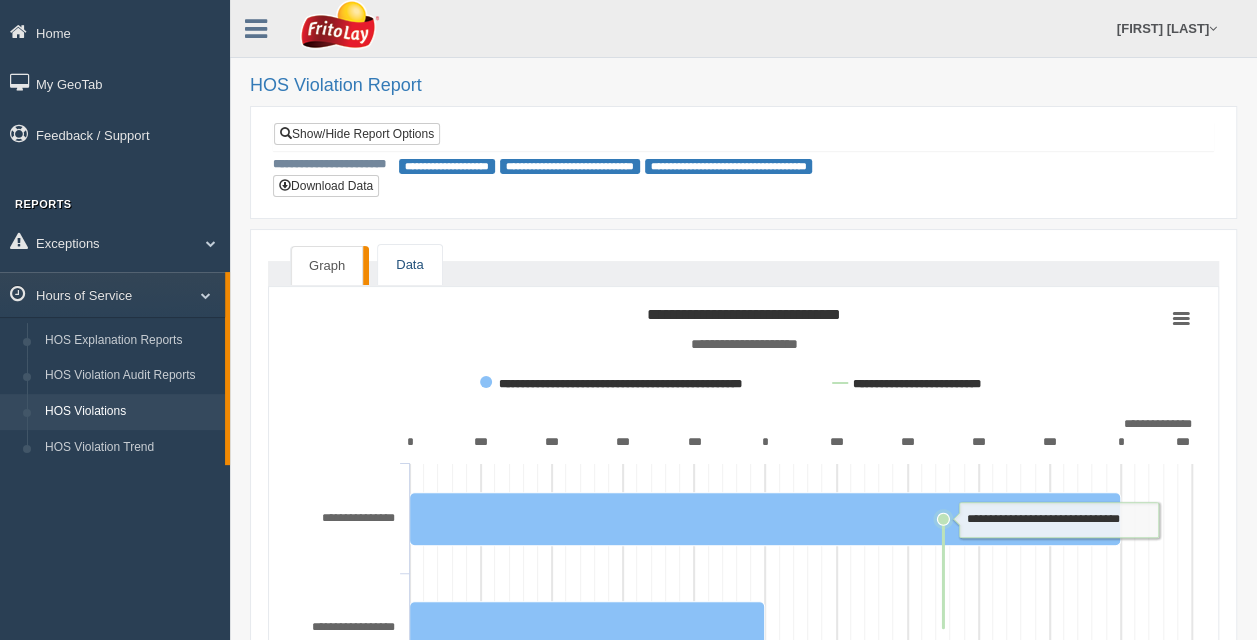 click on "Data" at bounding box center [409, 265] 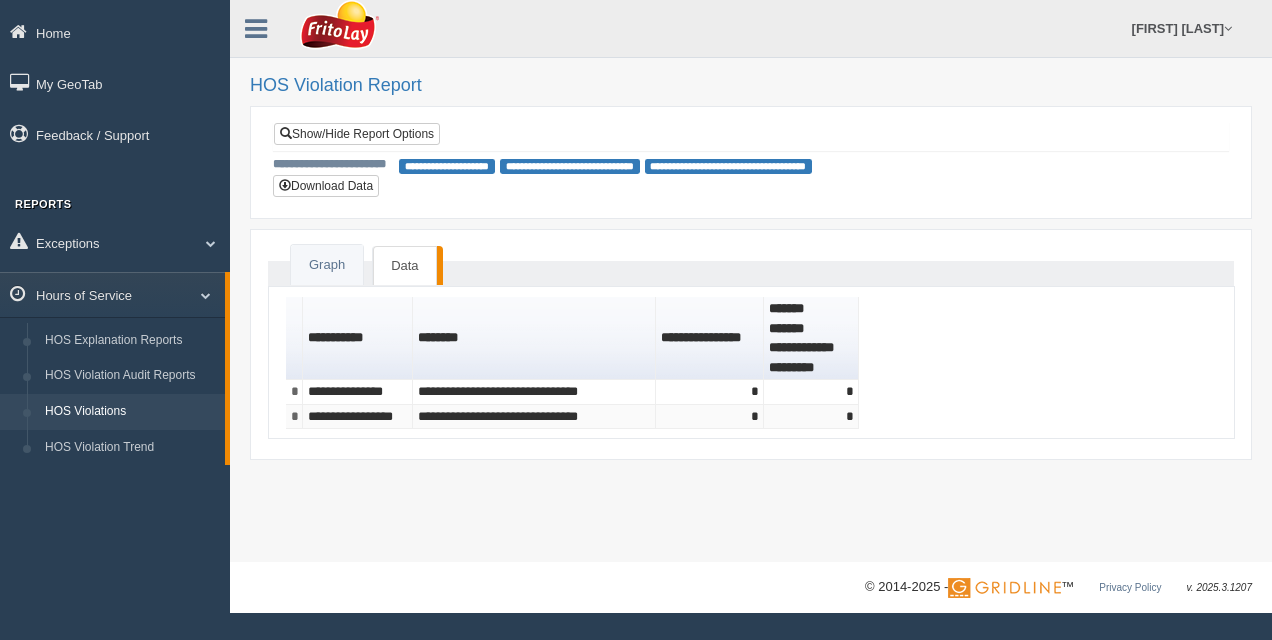 click on "**********" at bounding box center (358, 417) 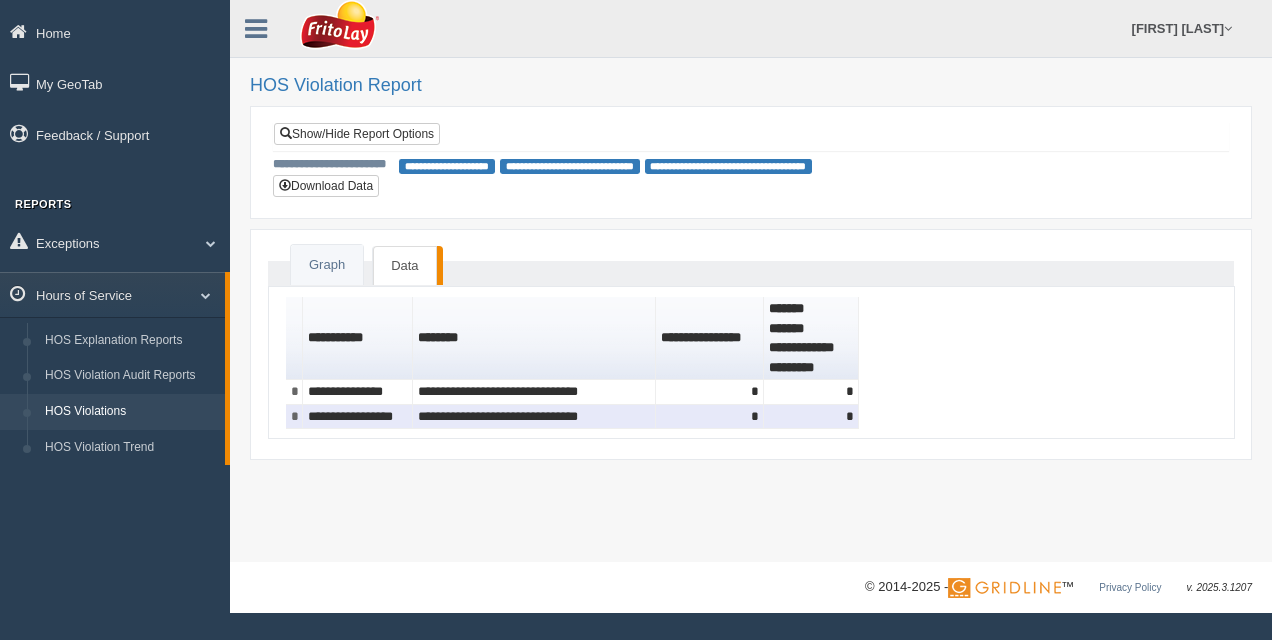 click on "**********" at bounding box center (358, 338) 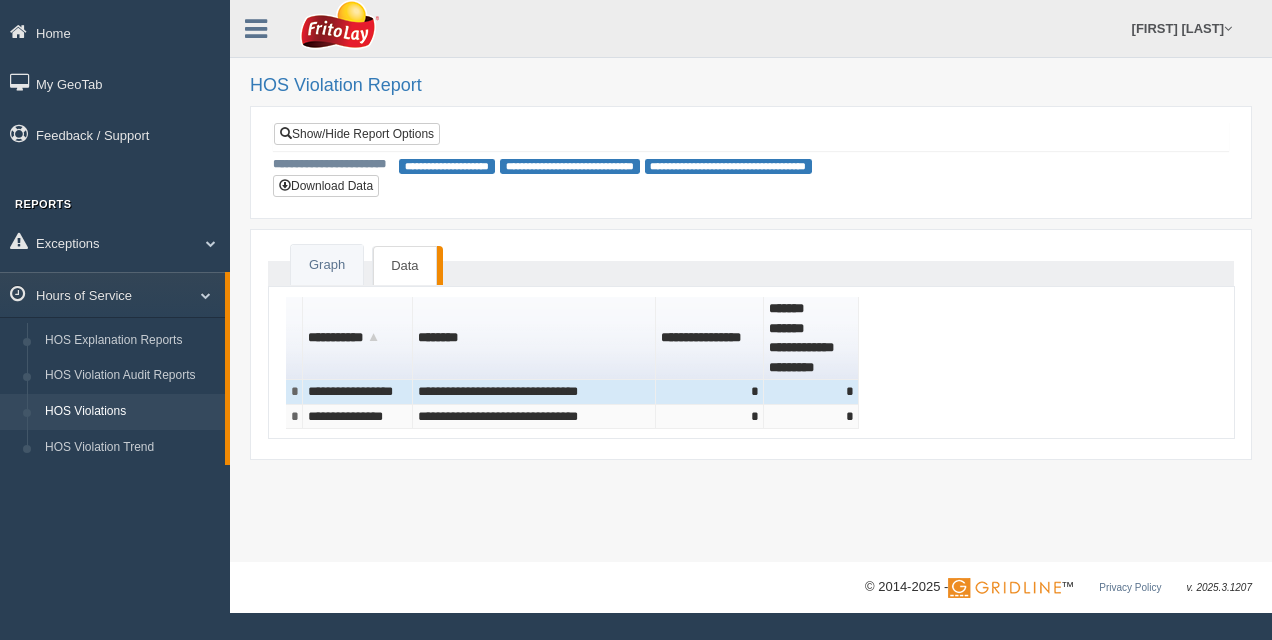 click on "**********" at bounding box center [358, 417] 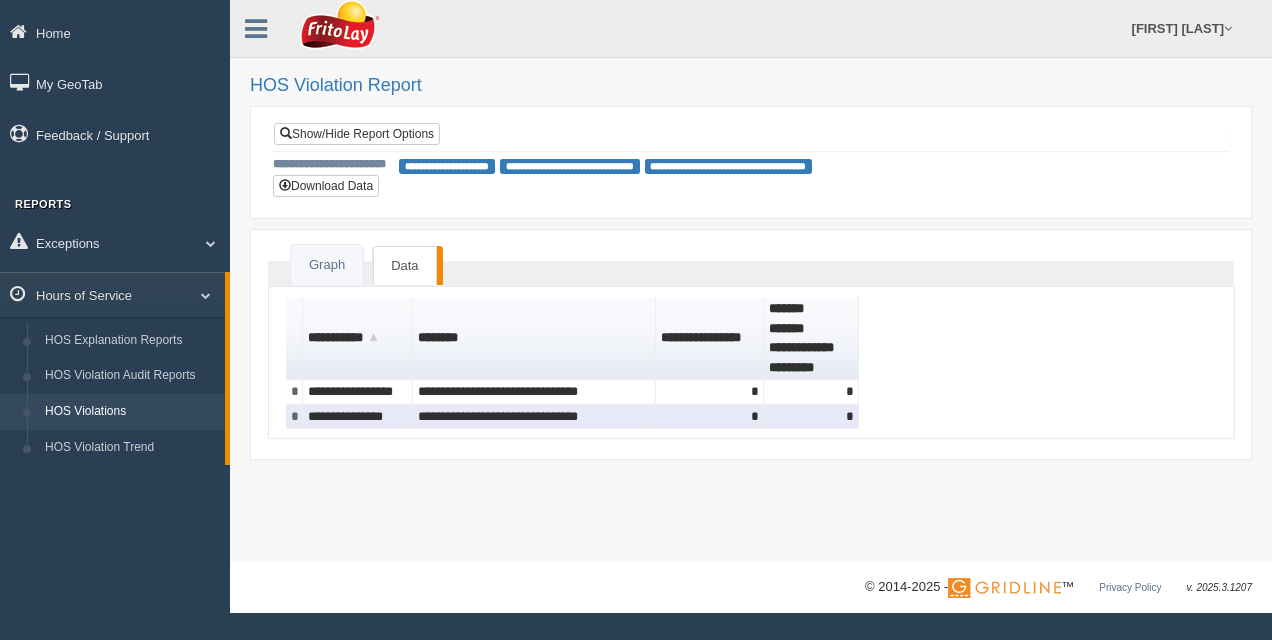 click on "**********" at bounding box center (534, 417) 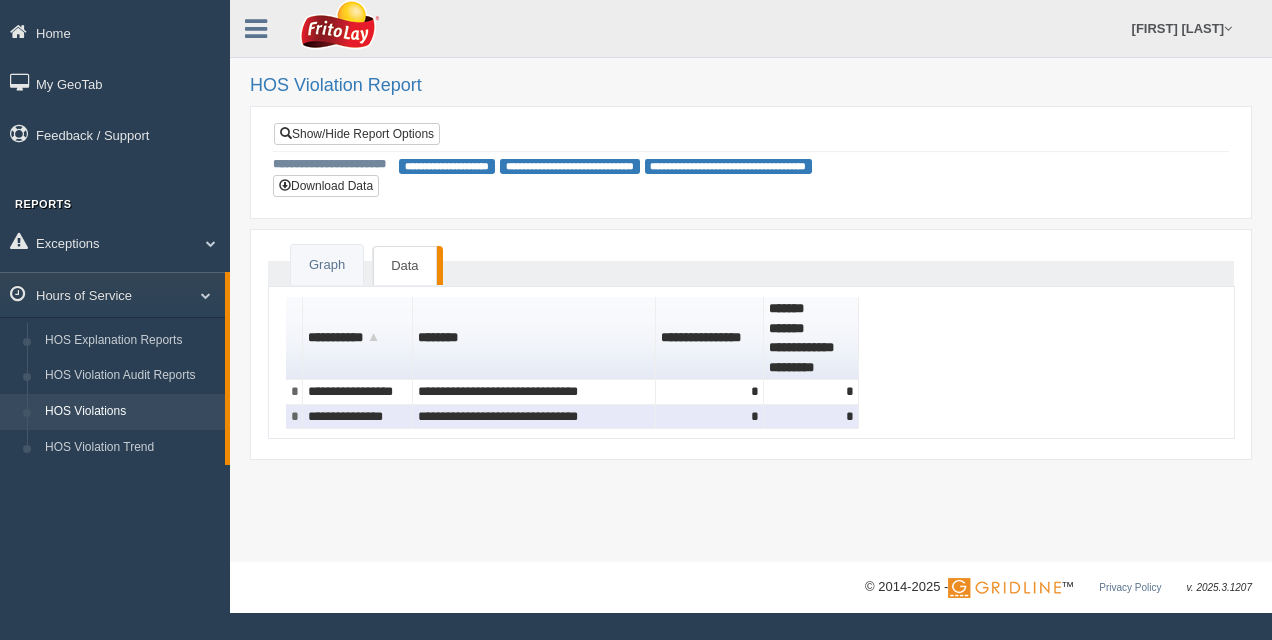 click on "HOS Violations" at bounding box center [130, 412] 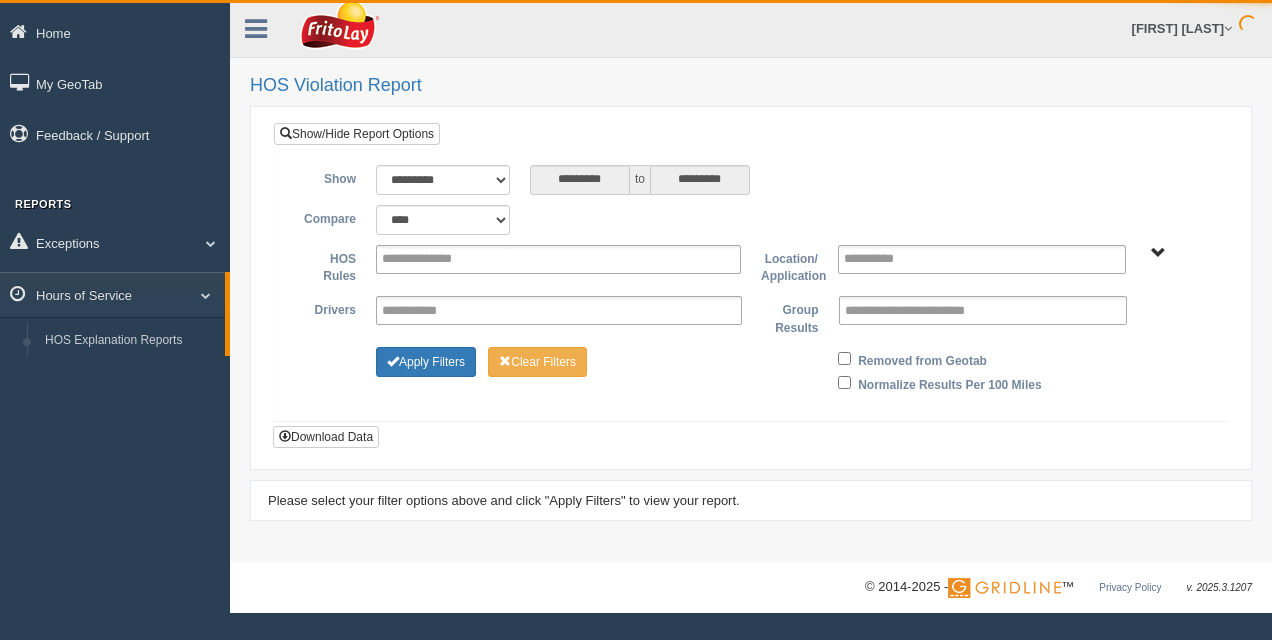 scroll, scrollTop: 0, scrollLeft: 0, axis: both 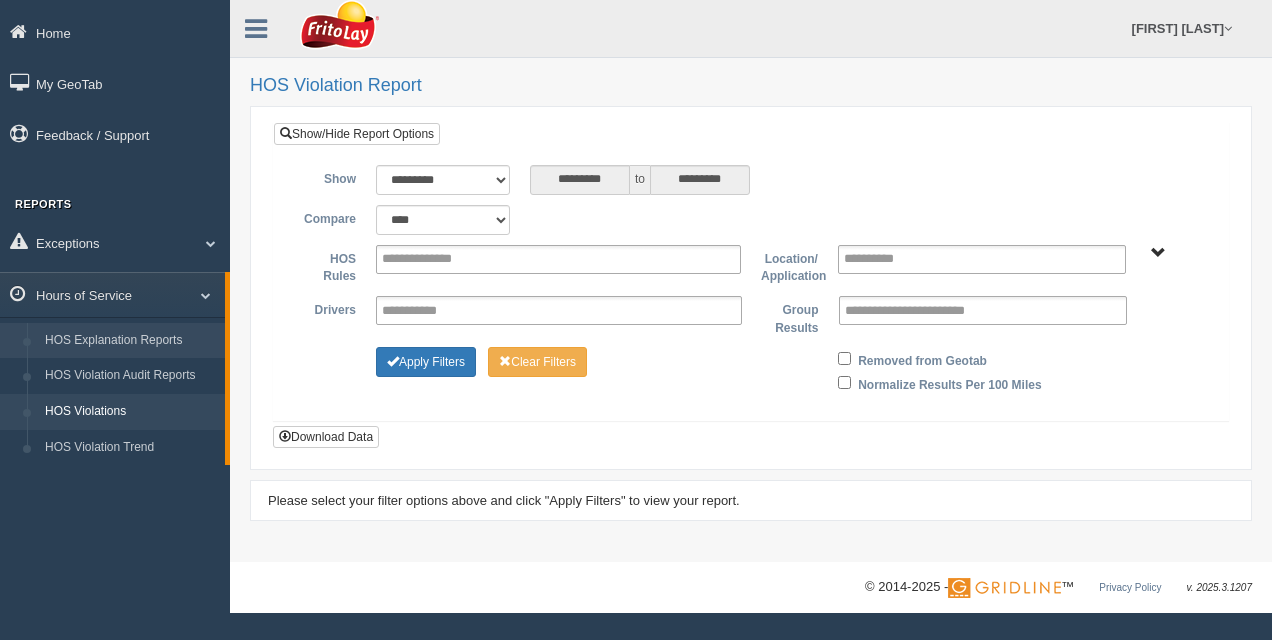 click on "HOS Explanation Reports" at bounding box center [130, 341] 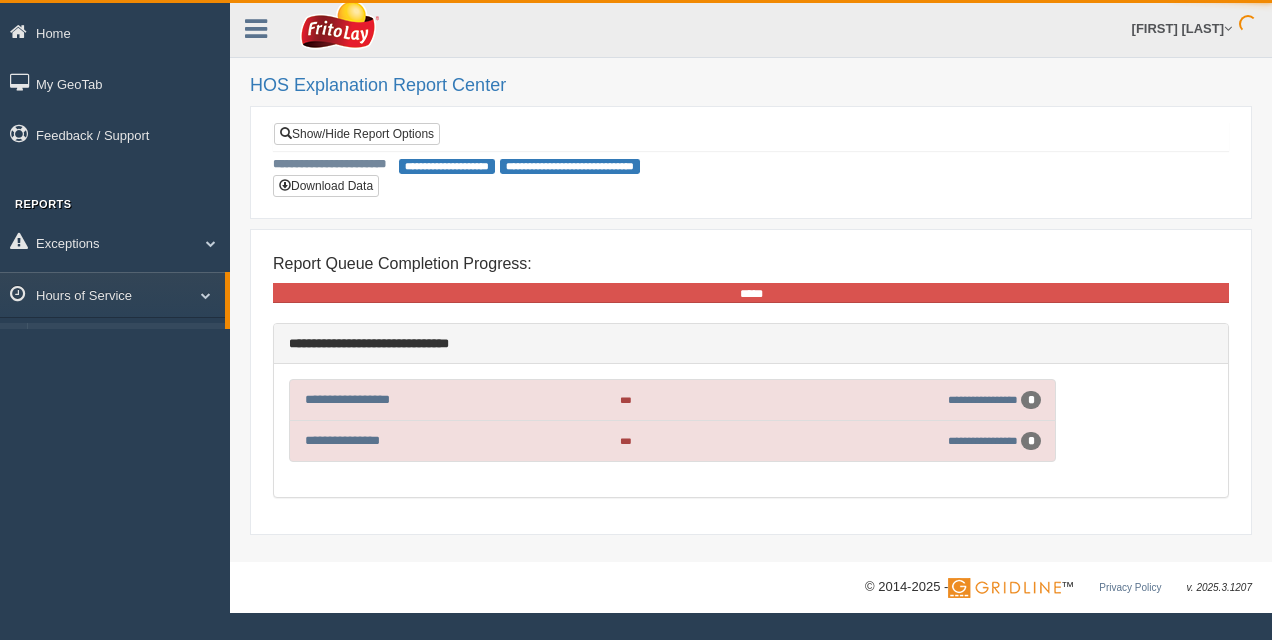 scroll, scrollTop: 0, scrollLeft: 0, axis: both 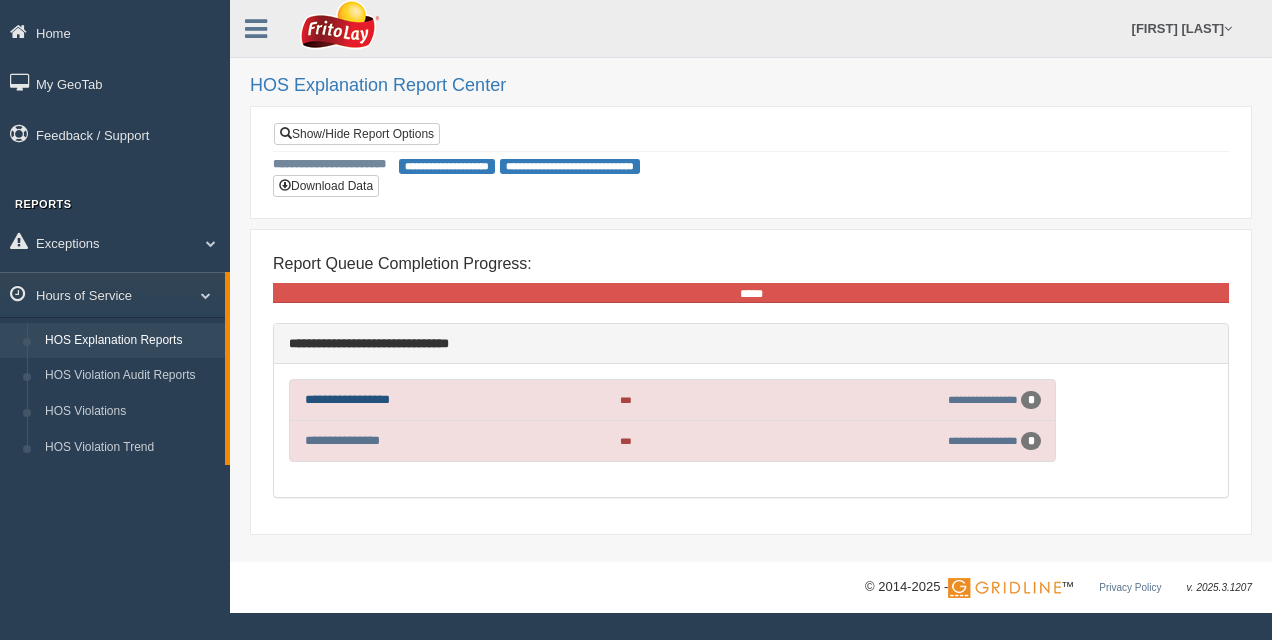 click on "**********" at bounding box center [347, 399] 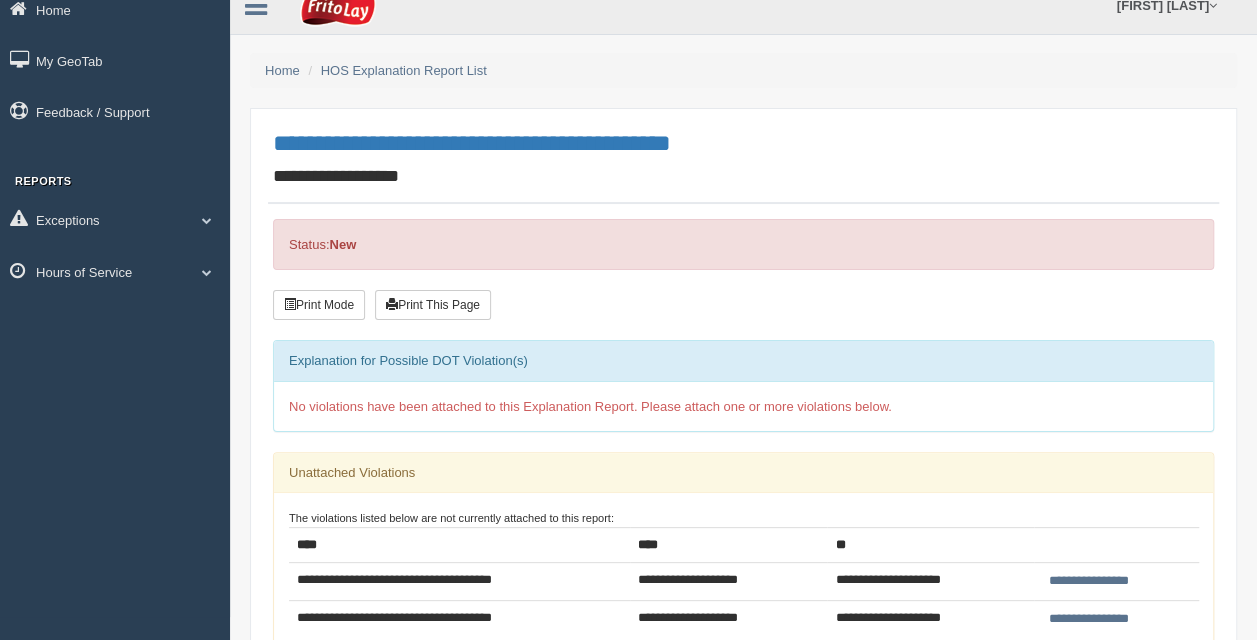 scroll, scrollTop: 0, scrollLeft: 0, axis: both 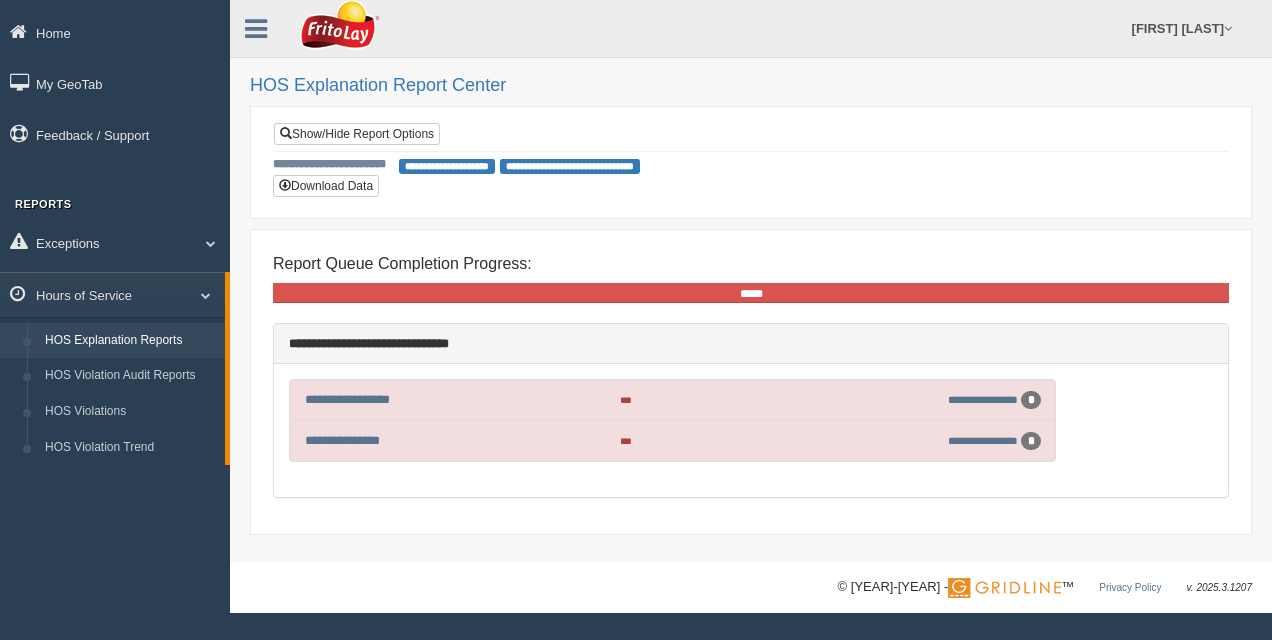 click on "**********" at bounding box center [672, 441] 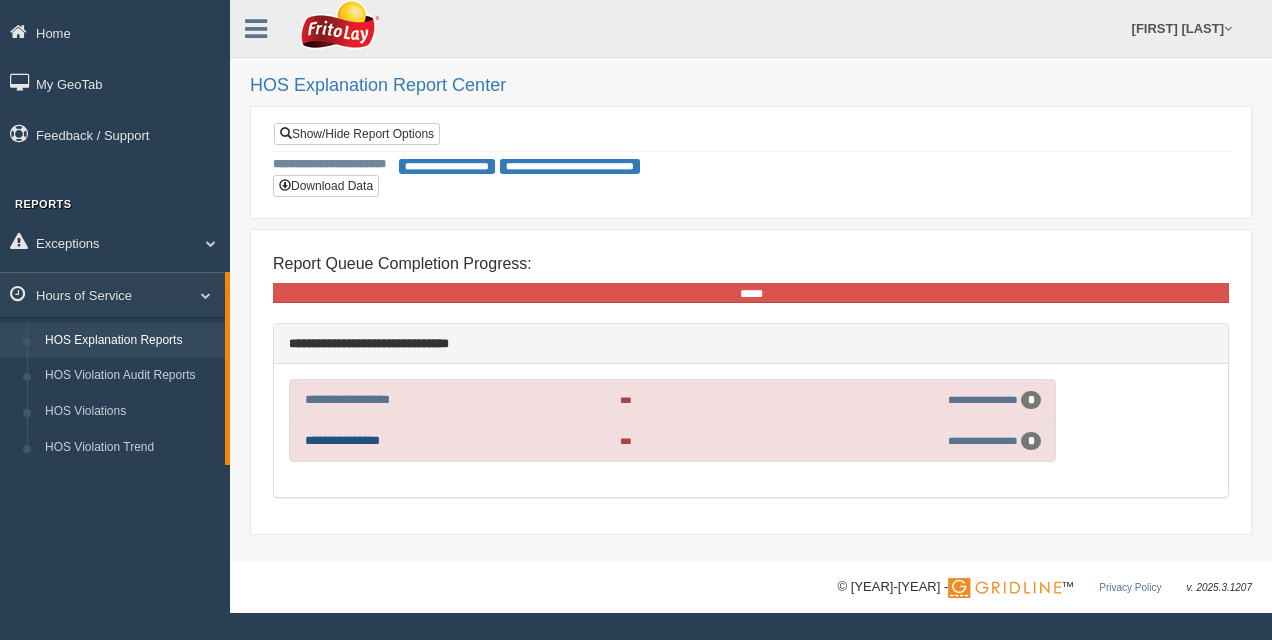 click on "**********" at bounding box center [342, 440] 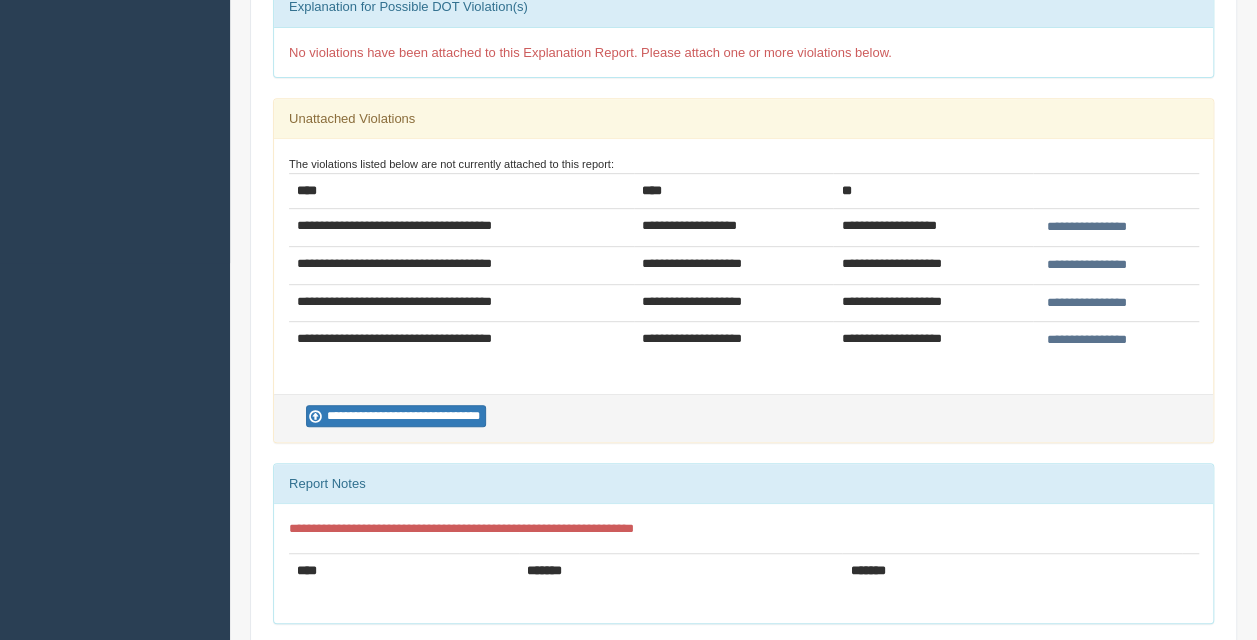 scroll, scrollTop: 375, scrollLeft: 0, axis: vertical 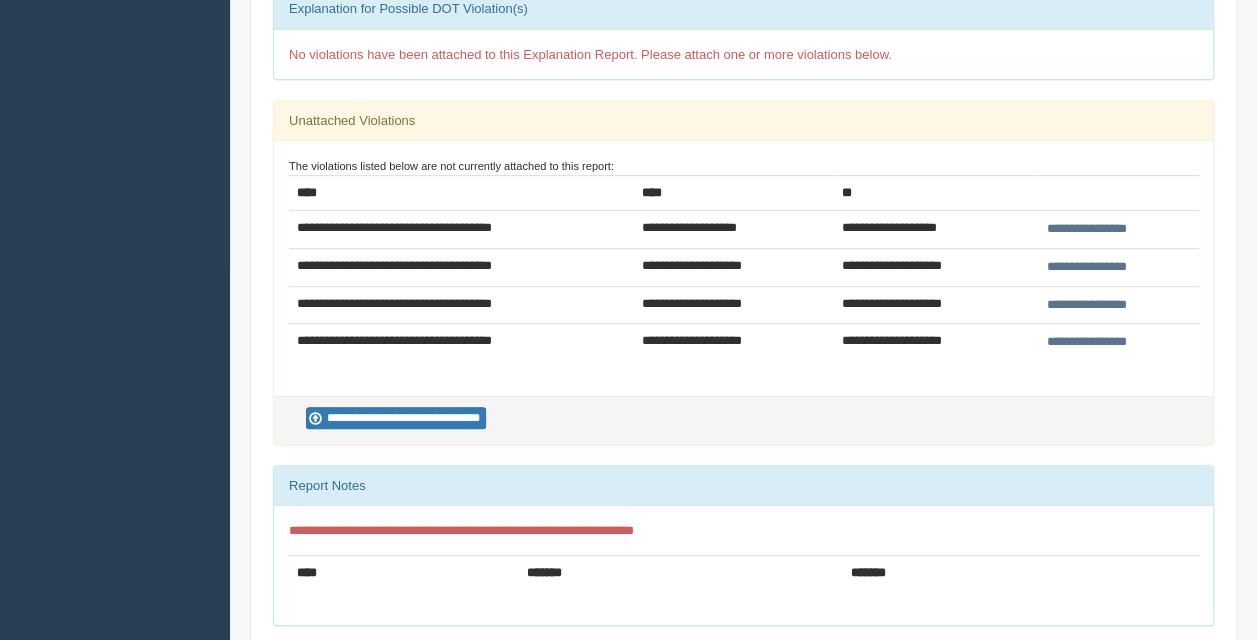 click on "**********" at bounding box center [461, 230] 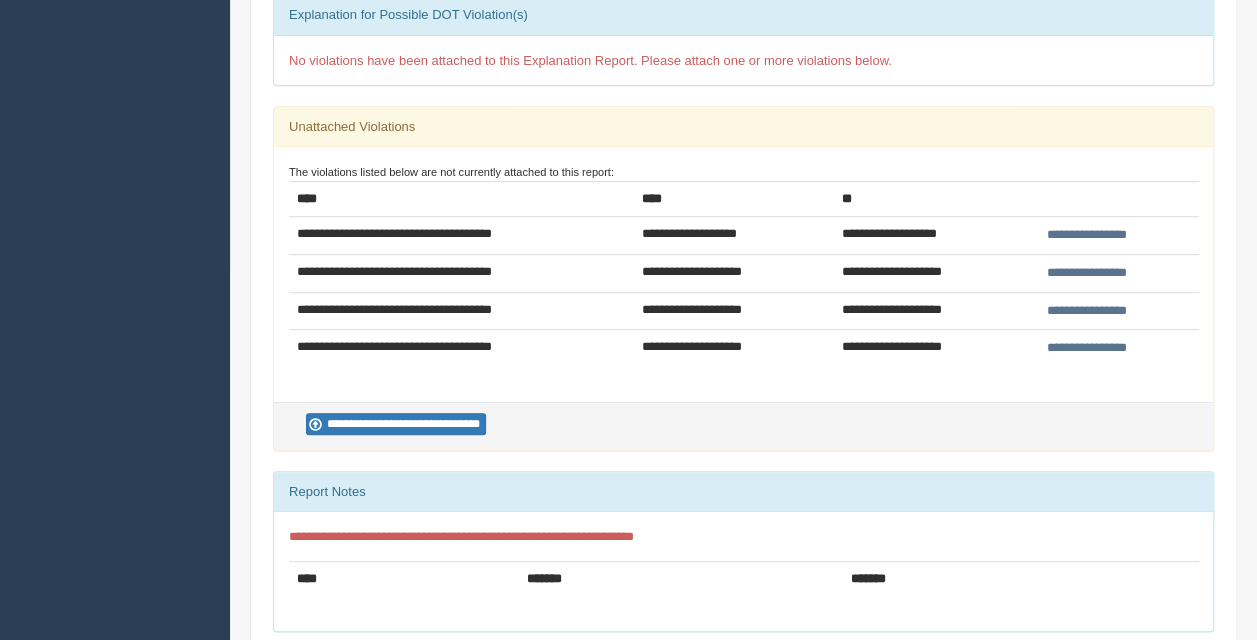 scroll, scrollTop: 368, scrollLeft: 0, axis: vertical 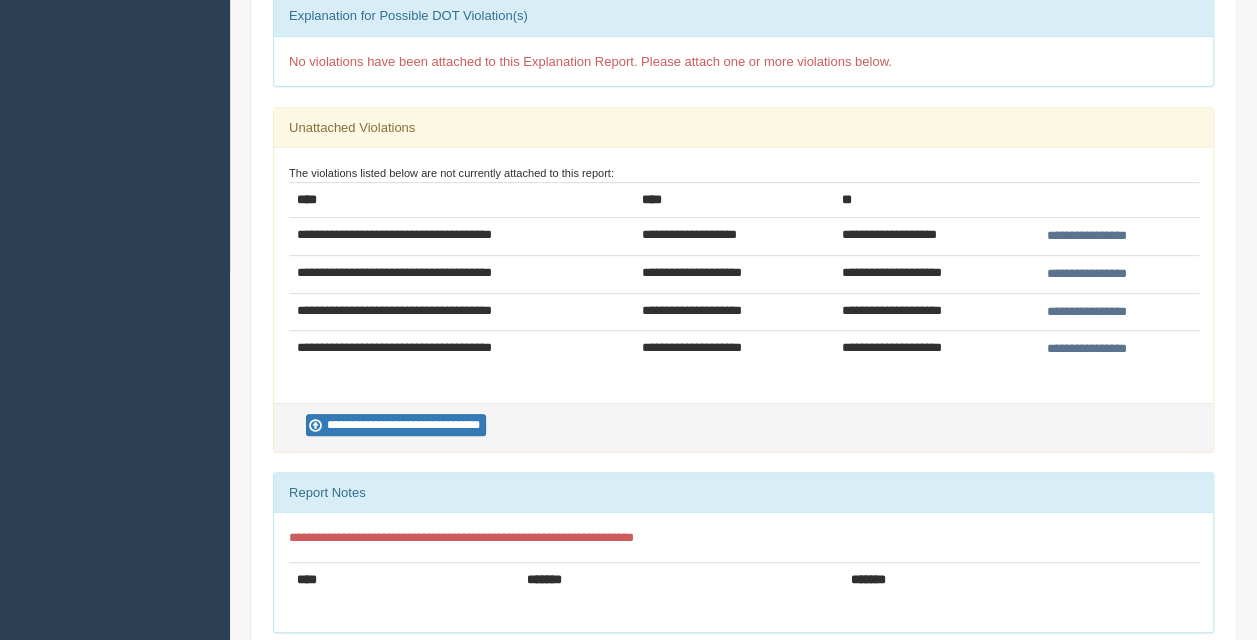 click on "**********" at bounding box center (1087, 236) 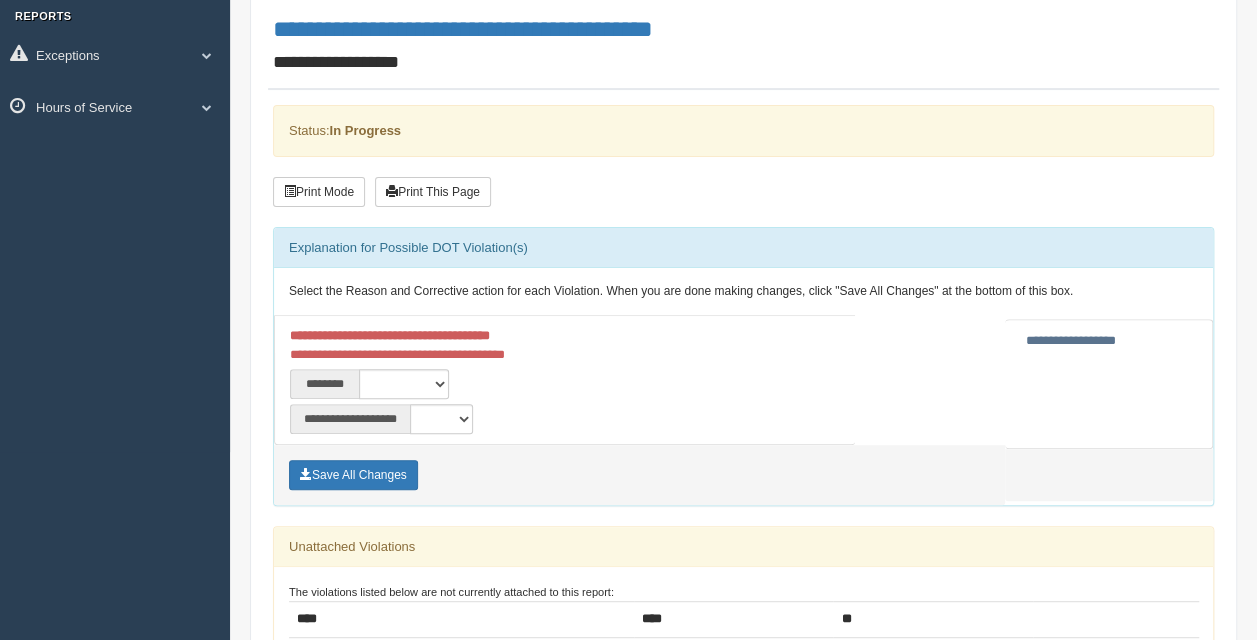 scroll, scrollTop: 184, scrollLeft: 0, axis: vertical 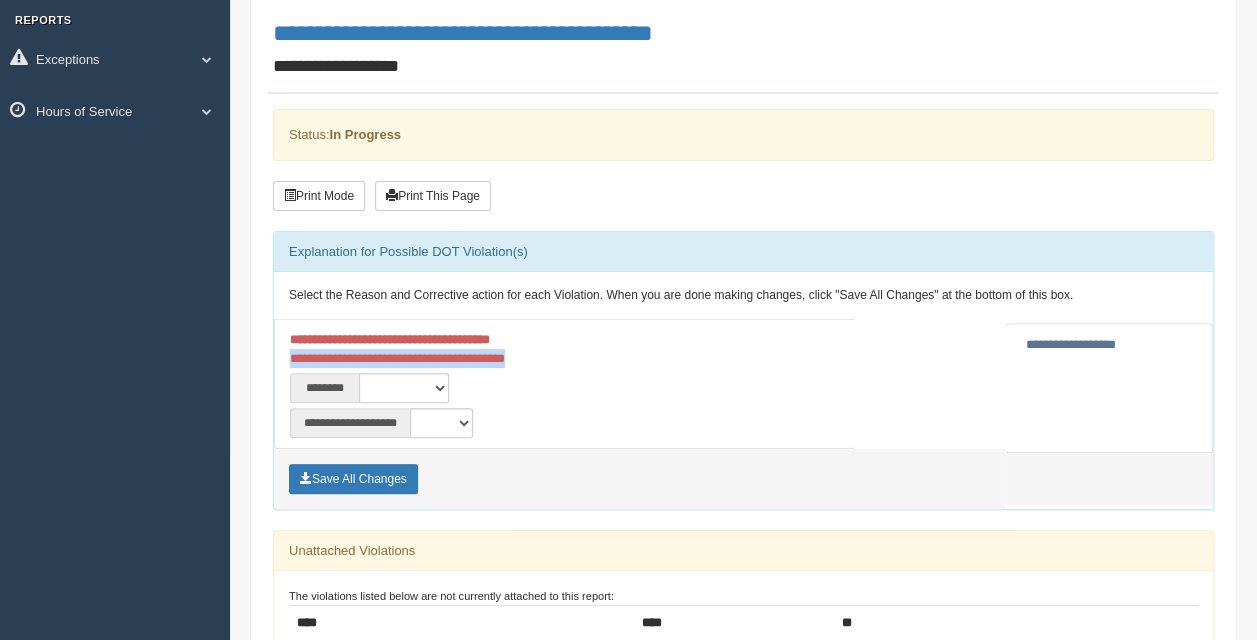 drag, startPoint x: 291, startPoint y: 351, endPoint x: 597, endPoint y: 356, distance: 306.04083 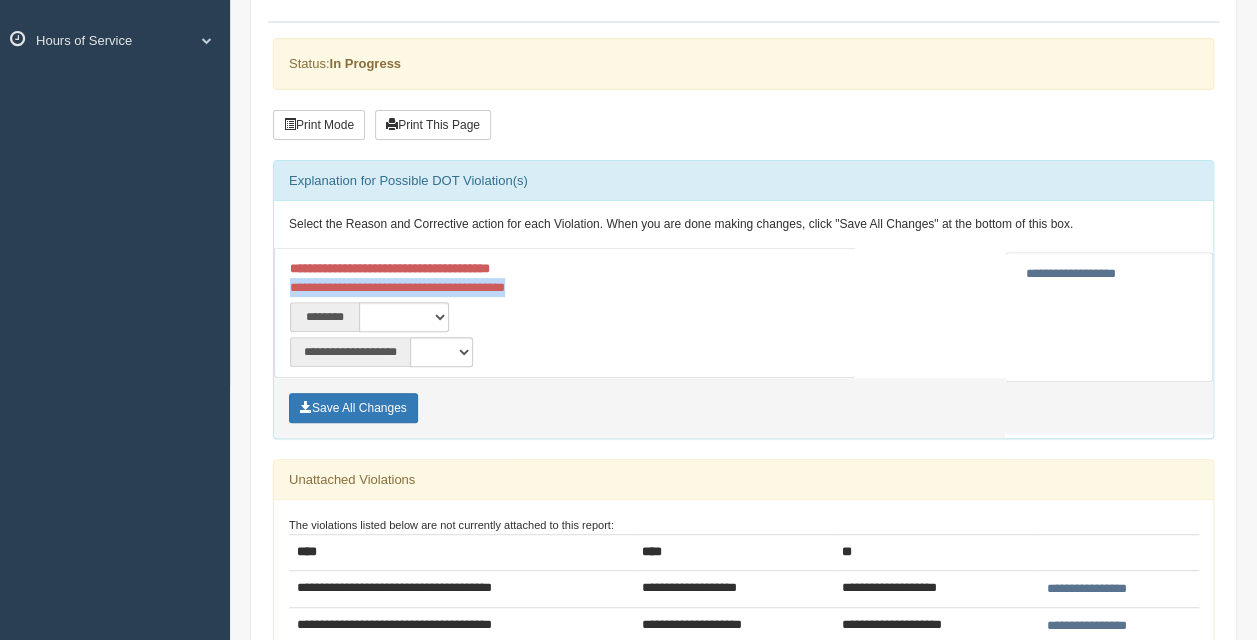 scroll, scrollTop: 253, scrollLeft: 0, axis: vertical 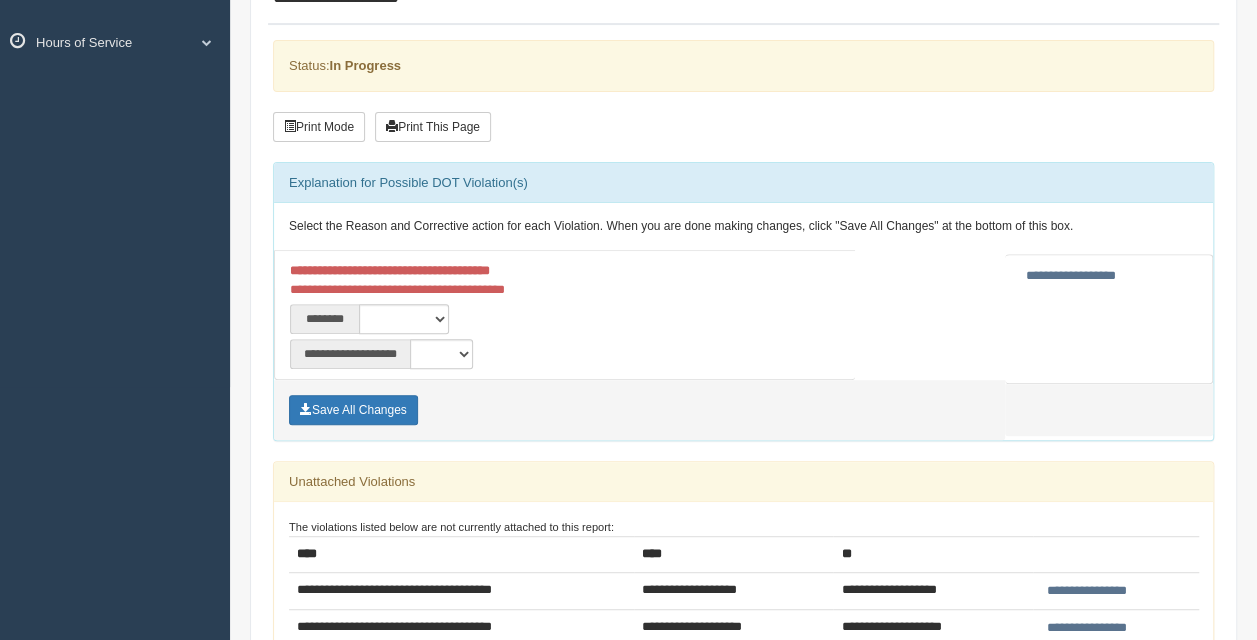 drag, startPoint x: 712, startPoint y: 318, endPoint x: 614, endPoint y: 432, distance: 150.33296 